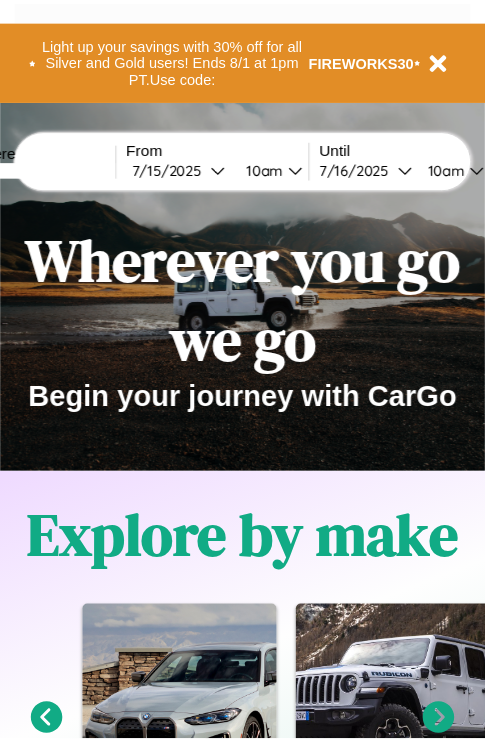 scroll, scrollTop: 0, scrollLeft: 0, axis: both 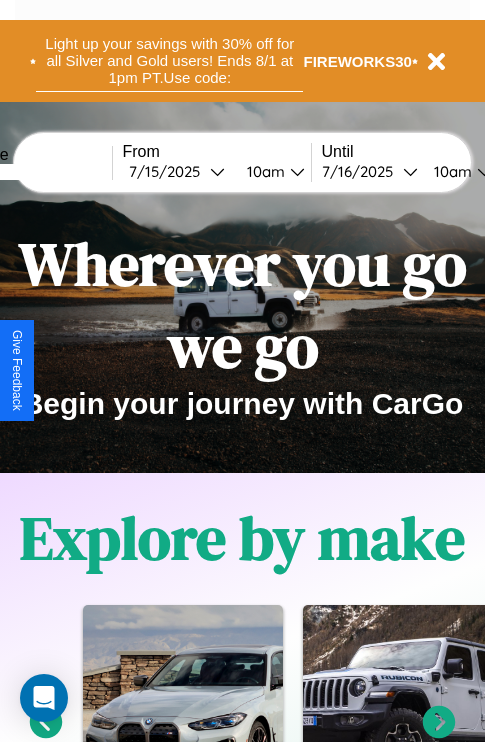 click on "Light up your savings with 30% off for all Silver and Gold users! Ends 8/1 at 1pm PT.  Use code:" at bounding box center (169, 61) 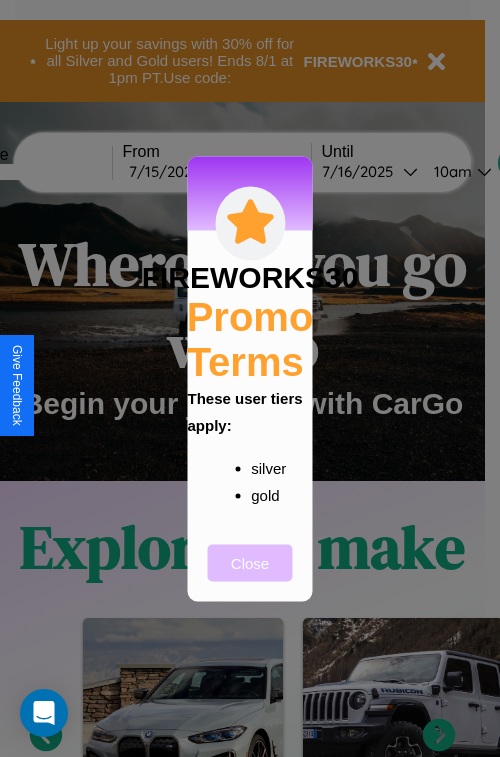 click on "Close" at bounding box center (250, 562) 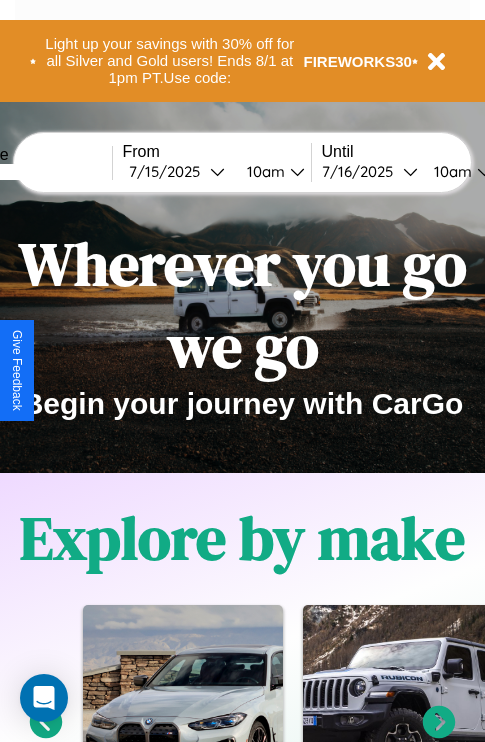 click at bounding box center (37, 172) 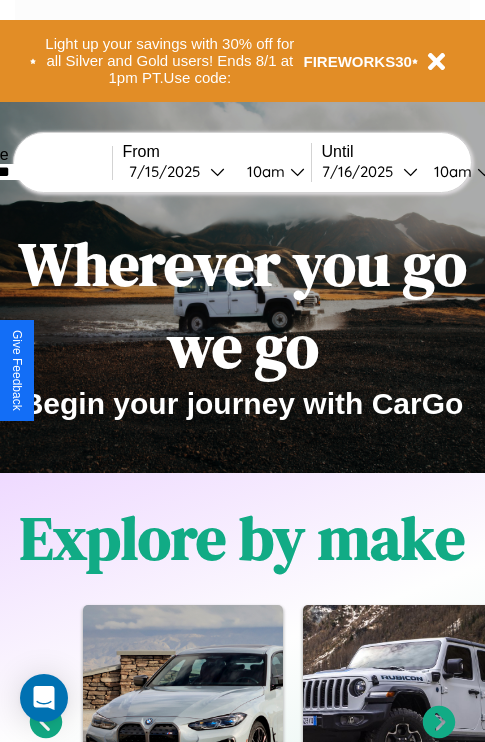 type on "********" 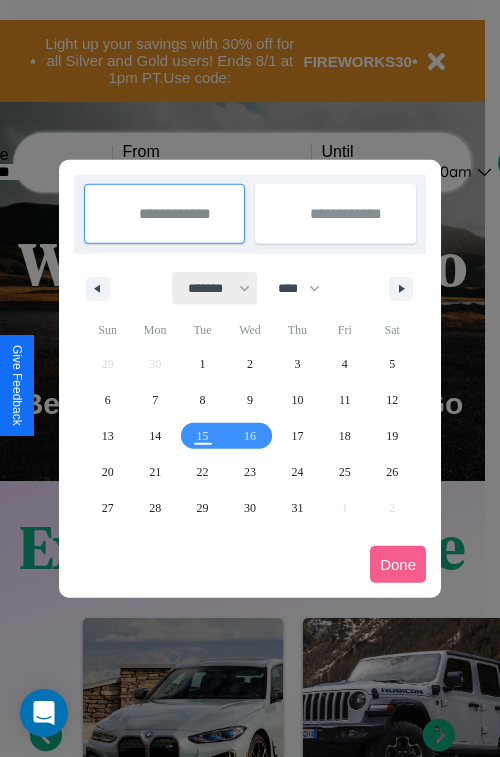 click on "******* ******** ***** ***** *** **** **** ****** ********* ******* ******** ********" at bounding box center [215, 288] 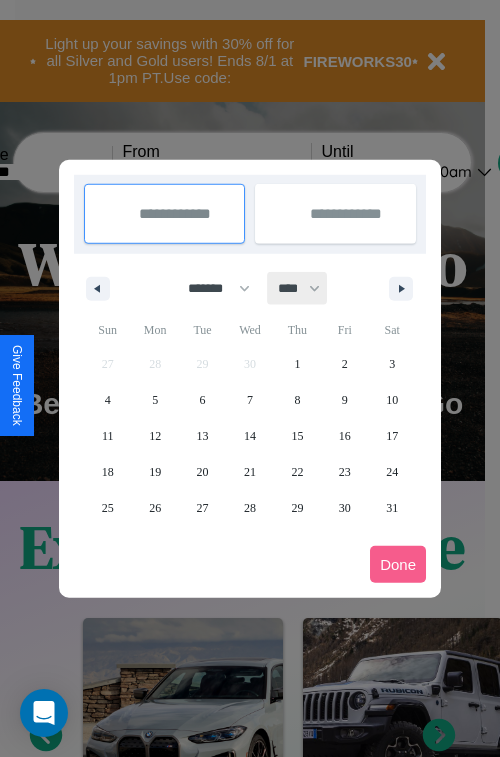 click on "**** **** **** **** **** **** **** **** **** **** **** **** **** **** **** **** **** **** **** **** **** **** **** **** **** **** **** **** **** **** **** **** **** **** **** **** **** **** **** **** **** **** **** **** **** **** **** **** **** **** **** **** **** **** **** **** **** **** **** **** **** **** **** **** **** **** **** **** **** **** **** **** **** **** **** **** **** **** **** **** **** **** **** **** **** **** **** **** **** **** **** **** **** **** **** **** **** **** **** **** **** **** **** **** **** **** **** **** **** **** **** **** **** **** **** **** **** **** **** **** ****" at bounding box center (298, 288) 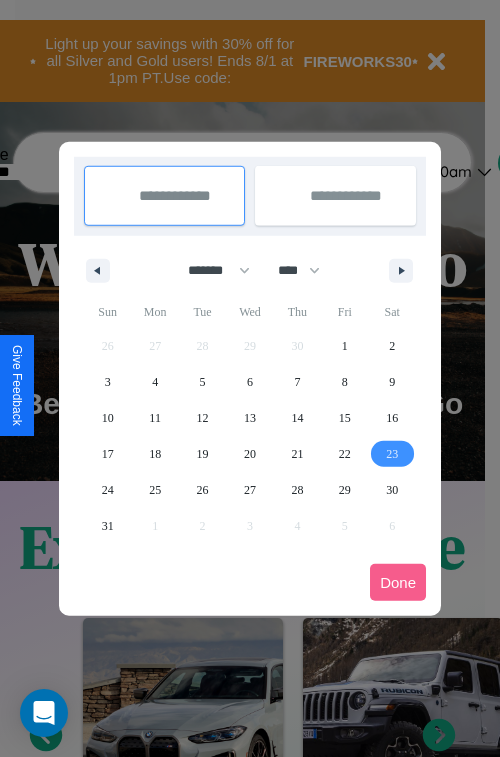 click on "23" at bounding box center [392, 454] 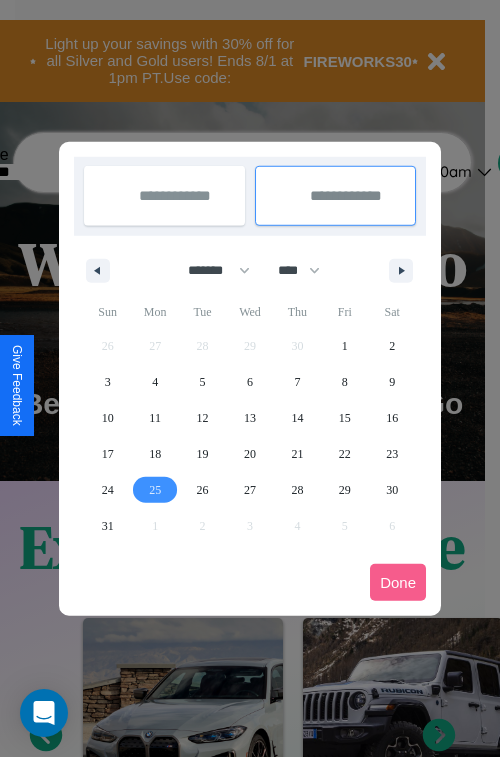 click on "25" at bounding box center (155, 490) 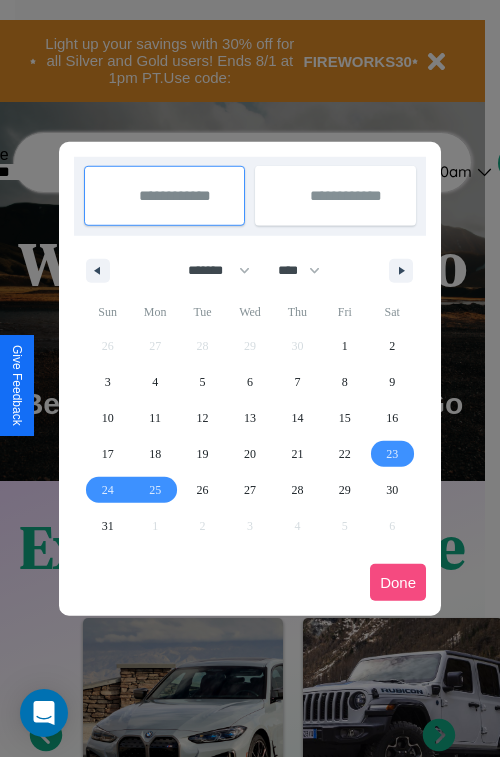 click on "Done" at bounding box center (398, 582) 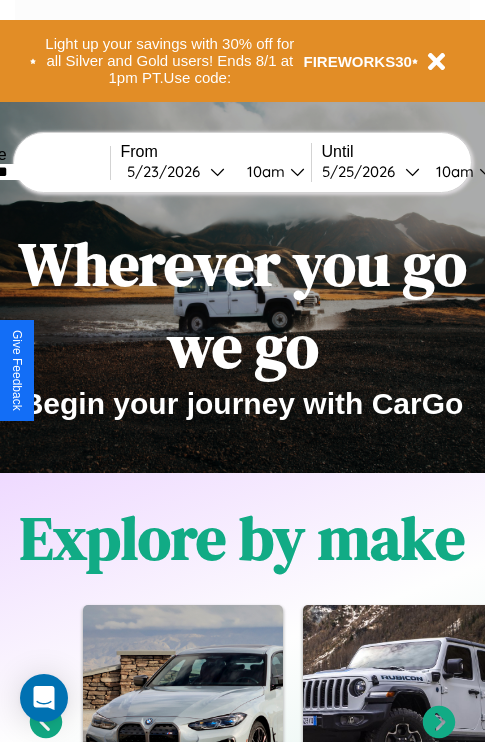 click on "10am" at bounding box center [263, 171] 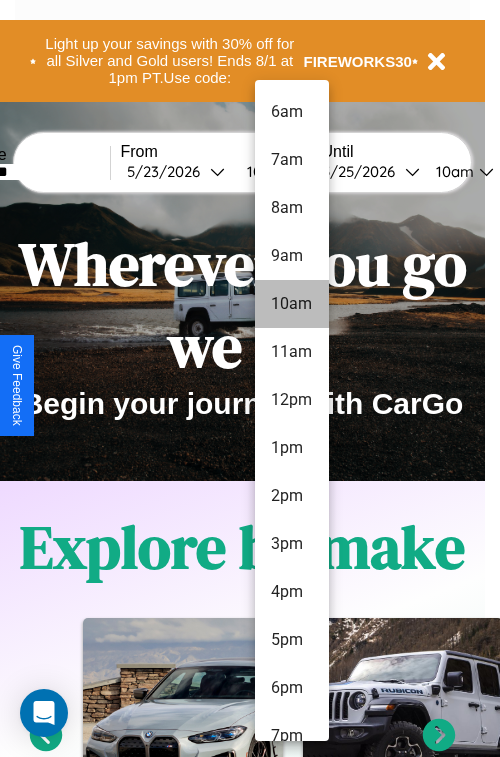 click on "10am" at bounding box center [292, 304] 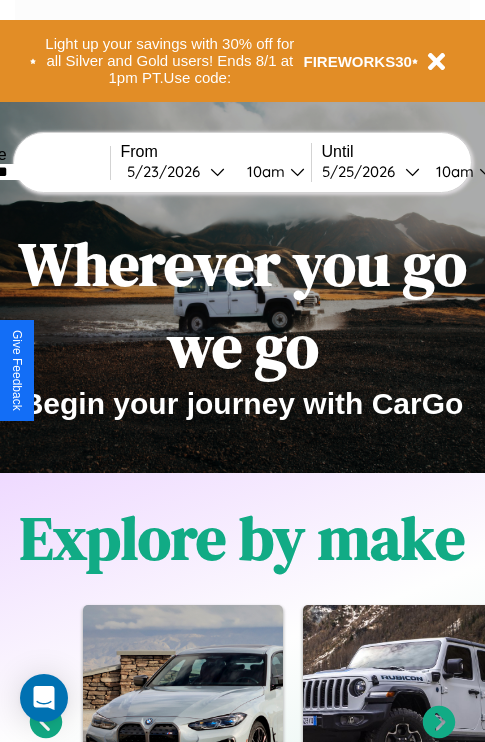 scroll, scrollTop: 0, scrollLeft: 77, axis: horizontal 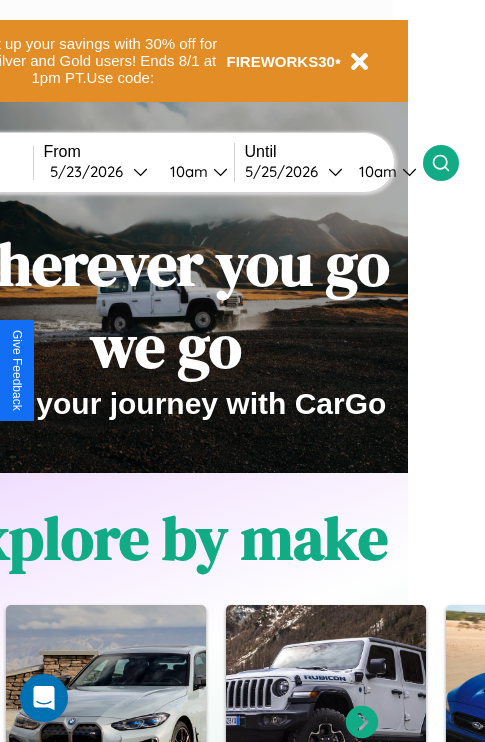 click 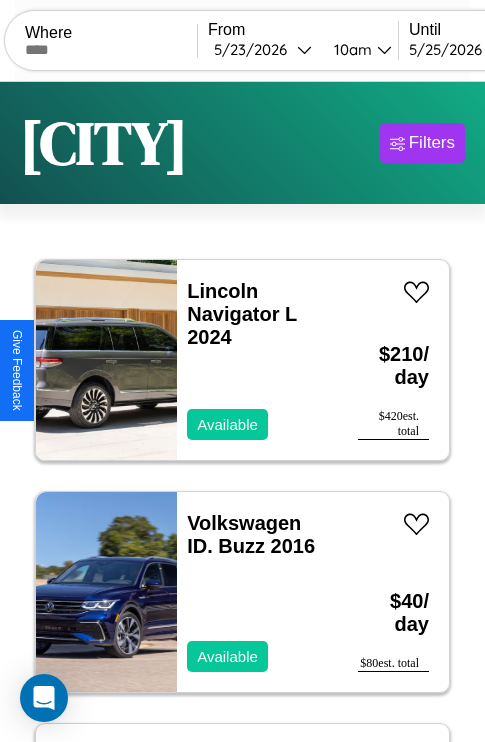 scroll, scrollTop: 95, scrollLeft: 0, axis: vertical 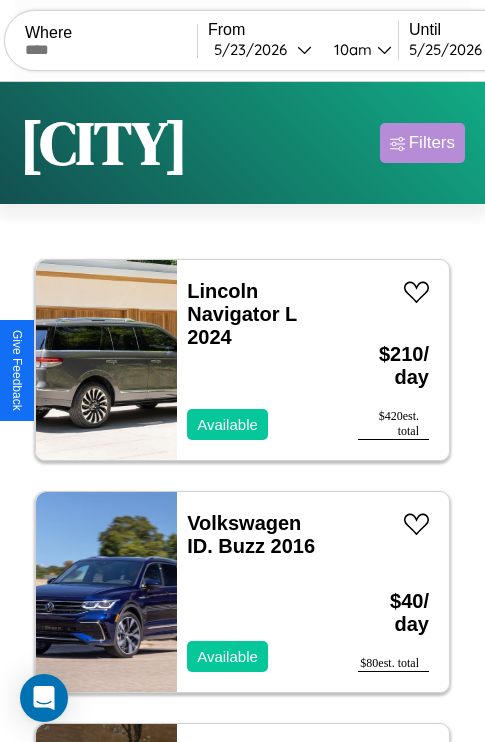 click on "Filters" at bounding box center (432, 143) 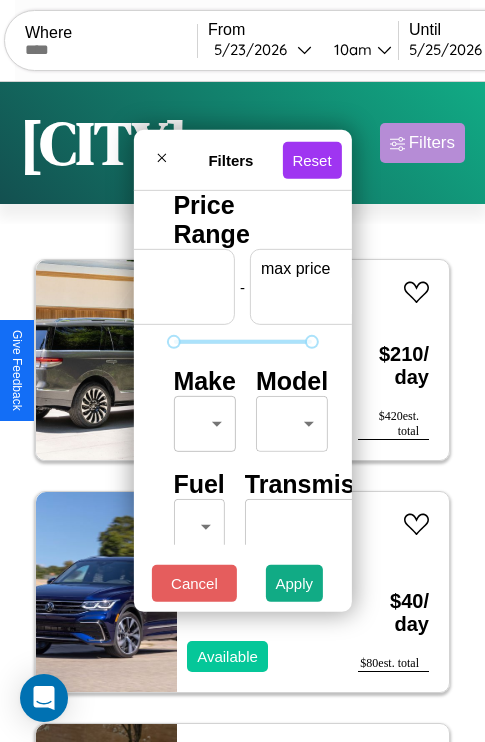 scroll, scrollTop: 0, scrollLeft: 124, axis: horizontal 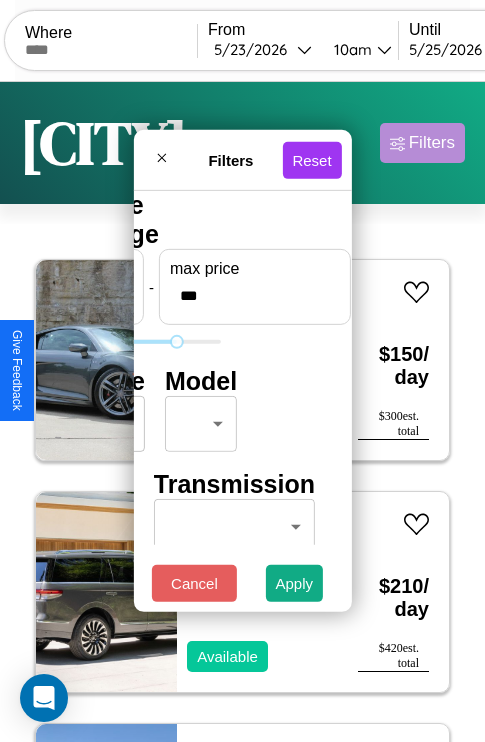 type on "***" 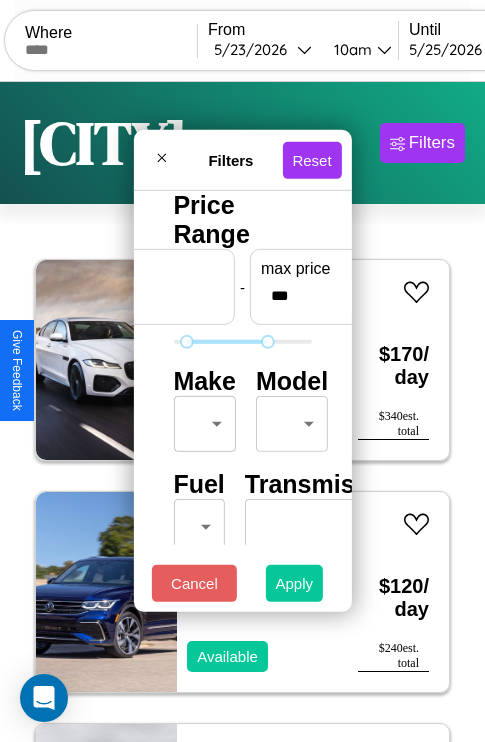 type on "**" 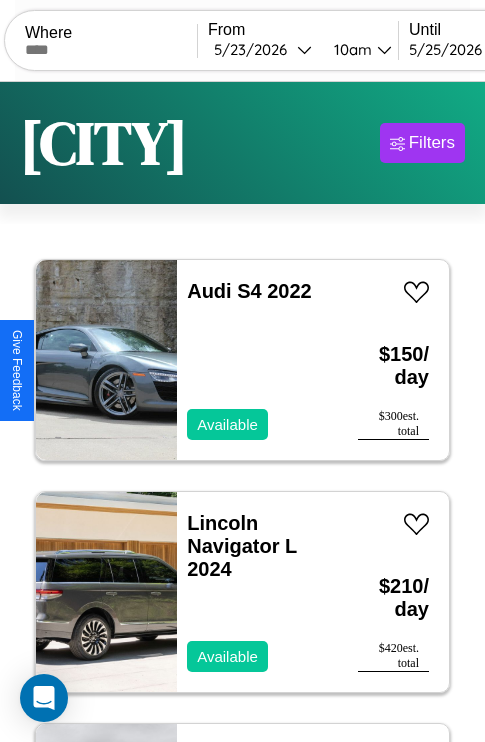 scroll, scrollTop: 79, scrollLeft: 0, axis: vertical 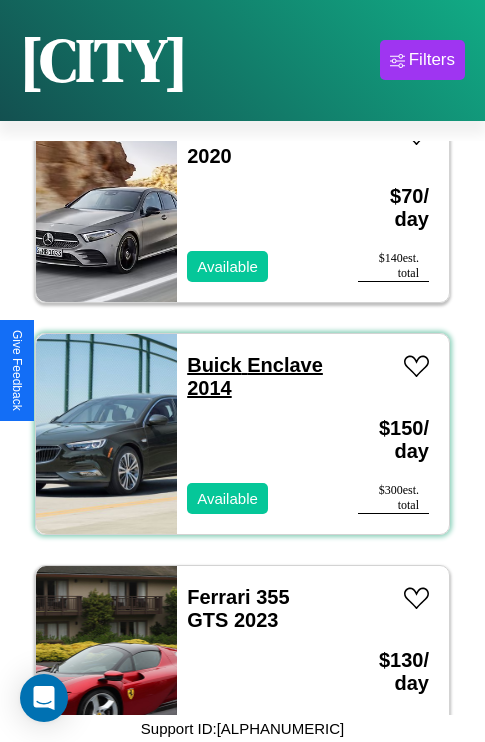 click on "Buick Enclave 2014" at bounding box center [255, 376] 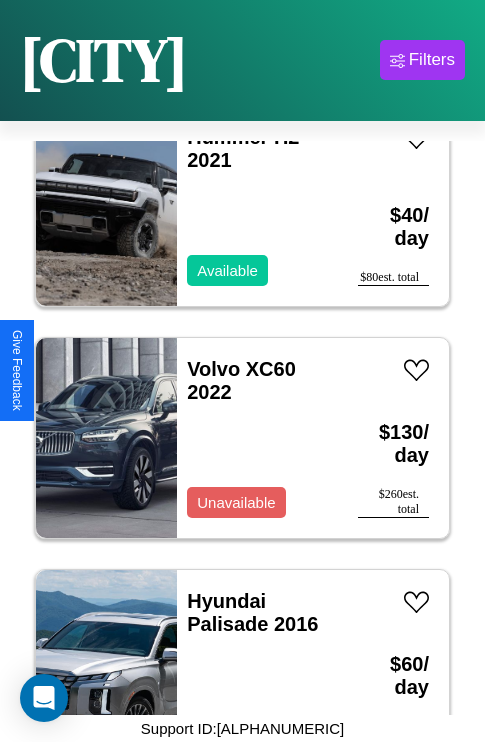 scroll, scrollTop: 20259, scrollLeft: 0, axis: vertical 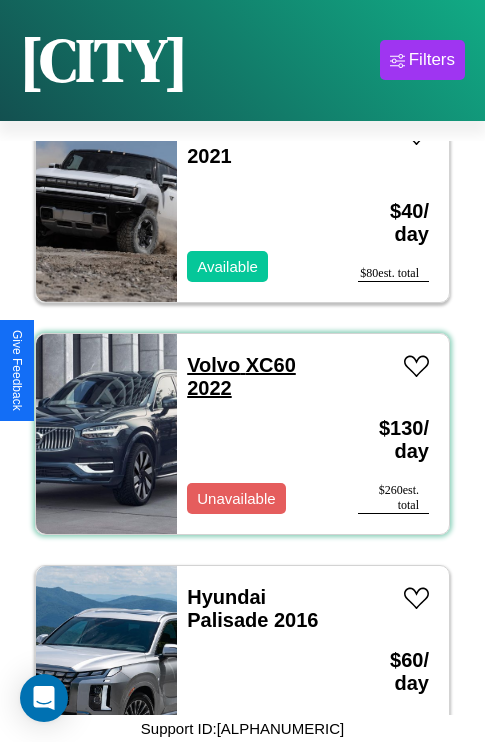 click on "Volvo XC60 2022" at bounding box center (241, 376) 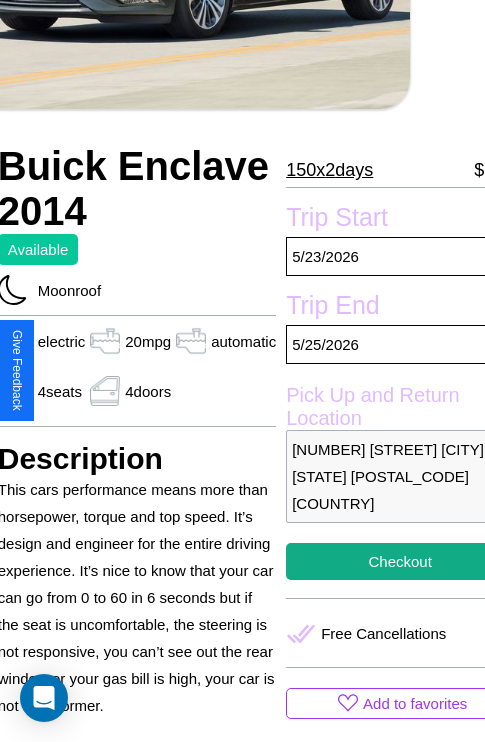 scroll, scrollTop: 426, scrollLeft: 96, axis: both 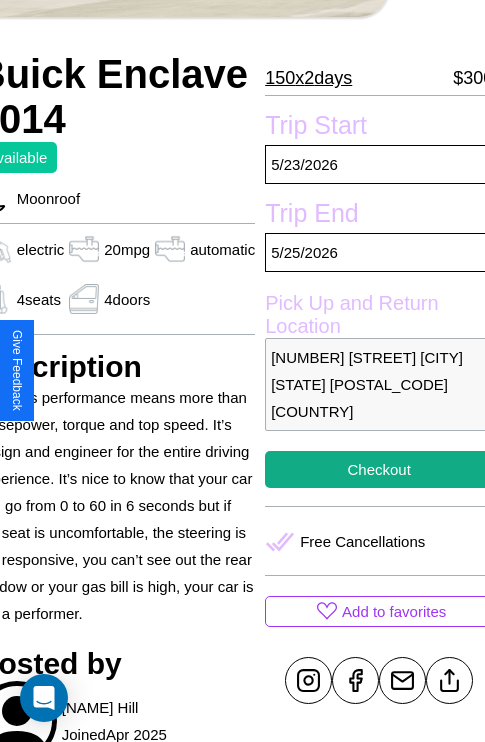 click on "[NUMBER] [STREET]  [CITY] [STATE] [POSTAL_CODE] [COUNTRY]" at bounding box center [379, 384] 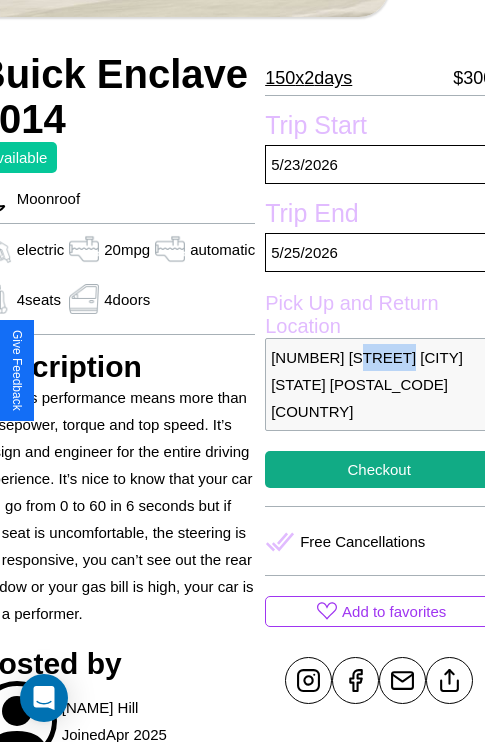 click on "[NUMBER] [STREET]  [CITY] [STATE] [POSTAL_CODE] [COUNTRY]" at bounding box center (379, 384) 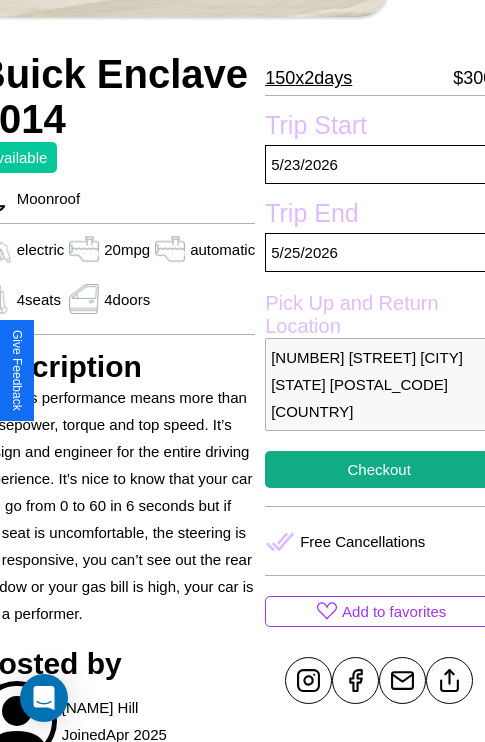click on "[NUMBER] [STREET]  [CITY] [STATE] [POSTAL_CODE] [COUNTRY]" at bounding box center [379, 384] 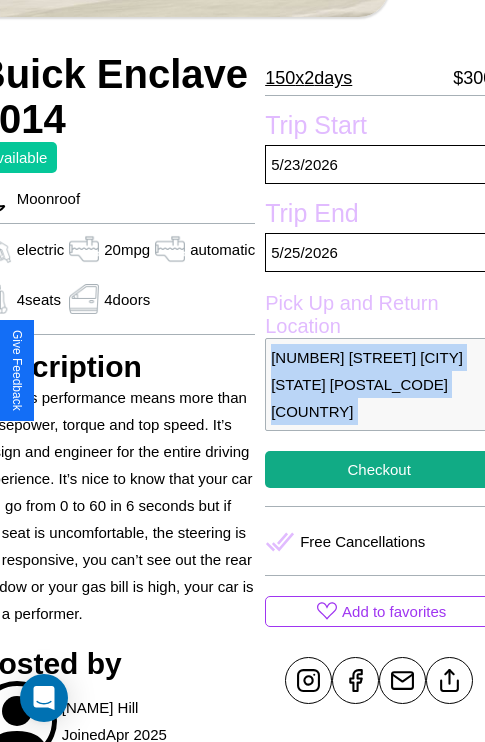 click on "[NUMBER] [STREET]  [CITY] [STATE] [POSTAL_CODE] [COUNTRY]" at bounding box center [379, 384] 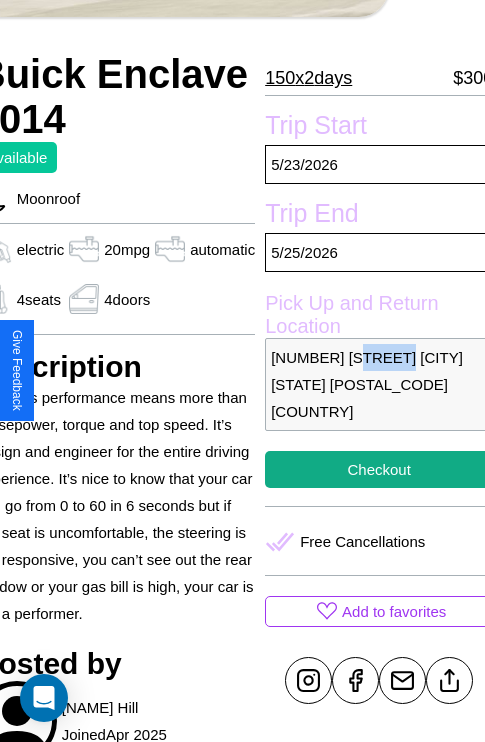 click on "6698 Fifth Street  Brisbane Queensland 93255 Australia" at bounding box center [379, 384] 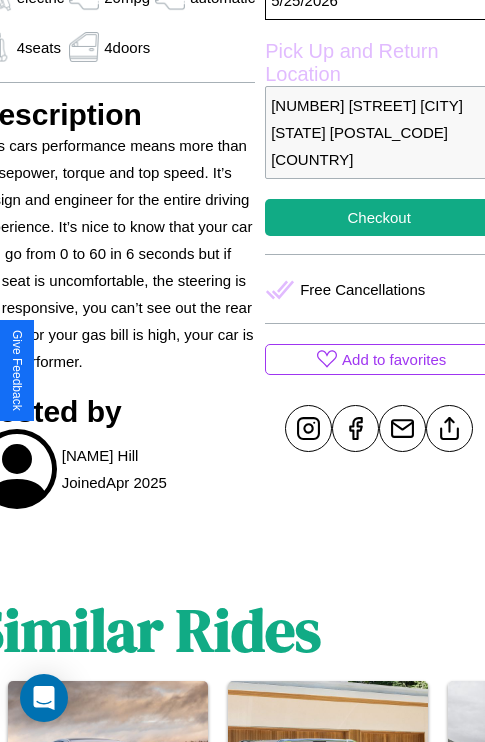 scroll, scrollTop: 708, scrollLeft: 96, axis: both 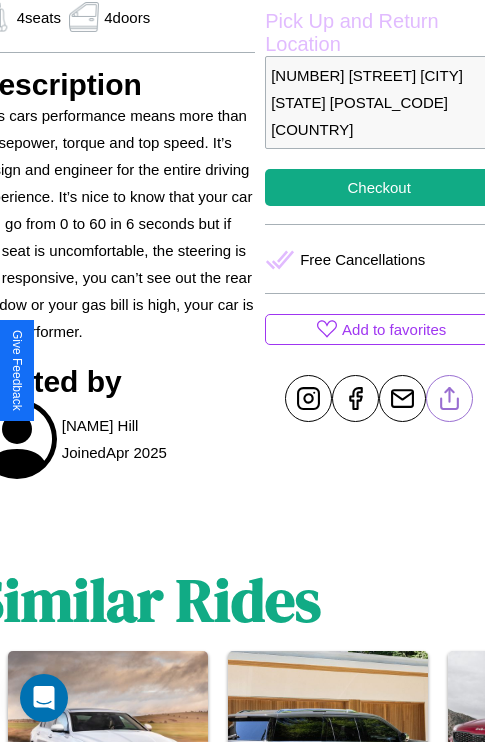 click 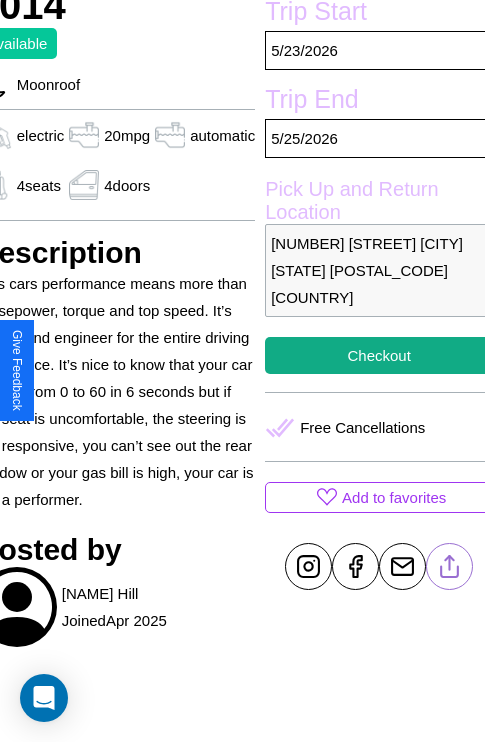 scroll, scrollTop: 497, scrollLeft: 96, axis: both 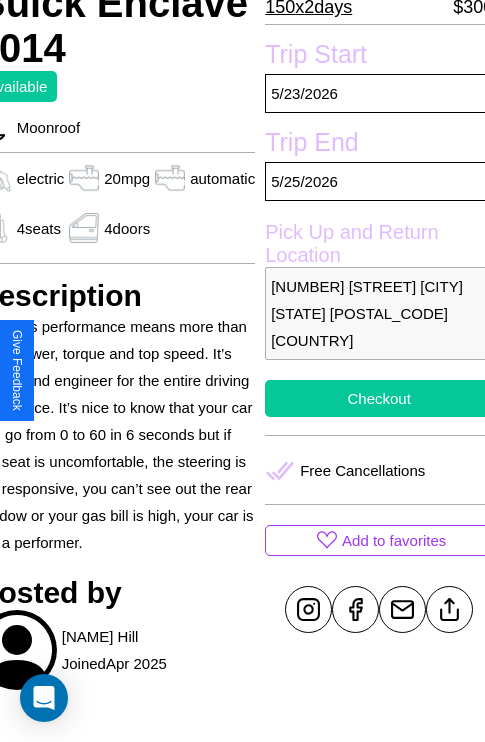 click on "Checkout" at bounding box center [379, 398] 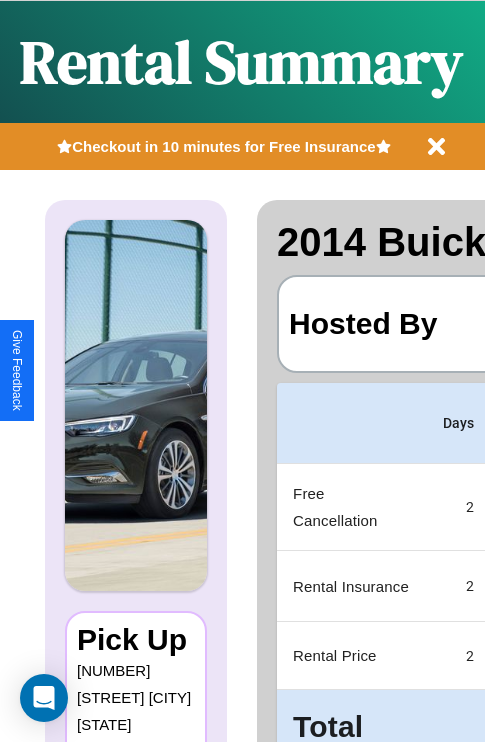 scroll, scrollTop: 0, scrollLeft: 389, axis: horizontal 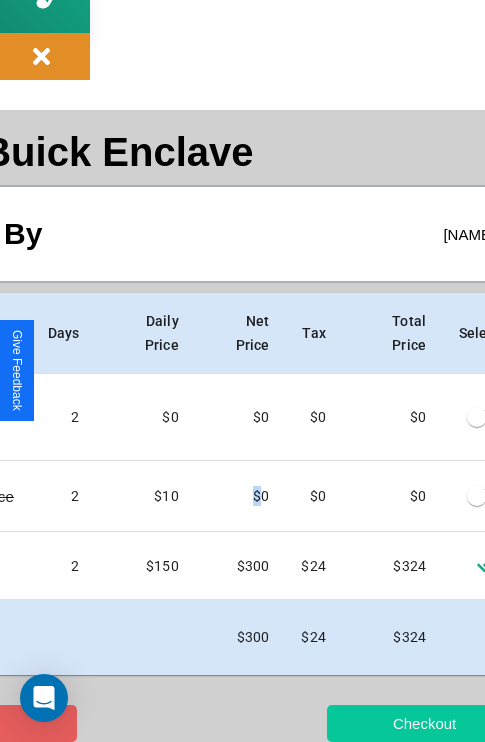 click on "Checkout" at bounding box center [424, 723] 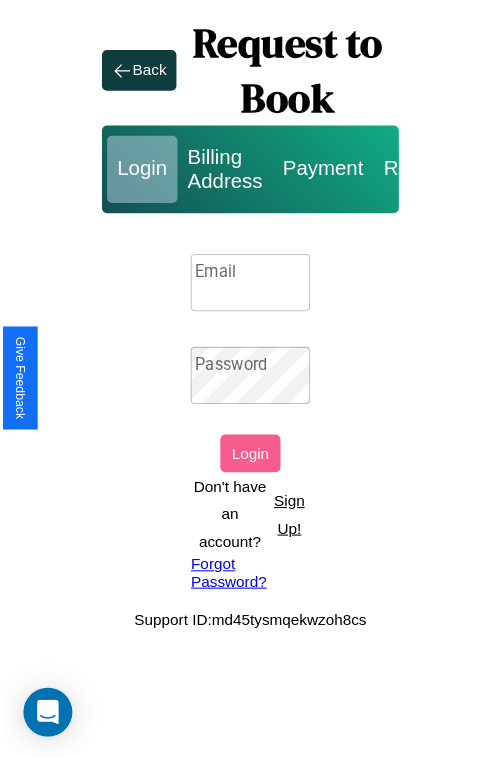 scroll, scrollTop: 0, scrollLeft: 0, axis: both 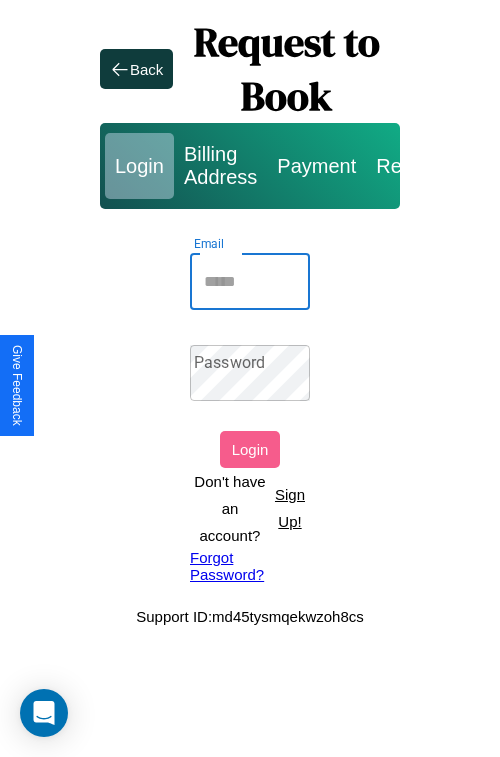 click on "Email" at bounding box center [250, 282] 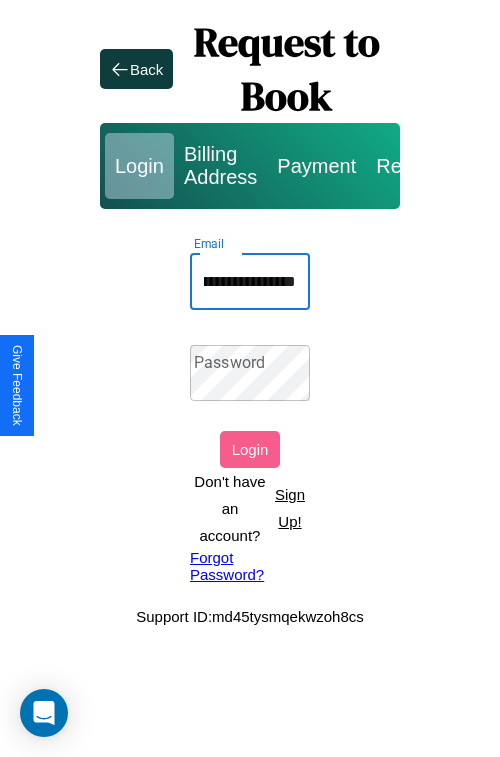 scroll, scrollTop: 0, scrollLeft: 70, axis: horizontal 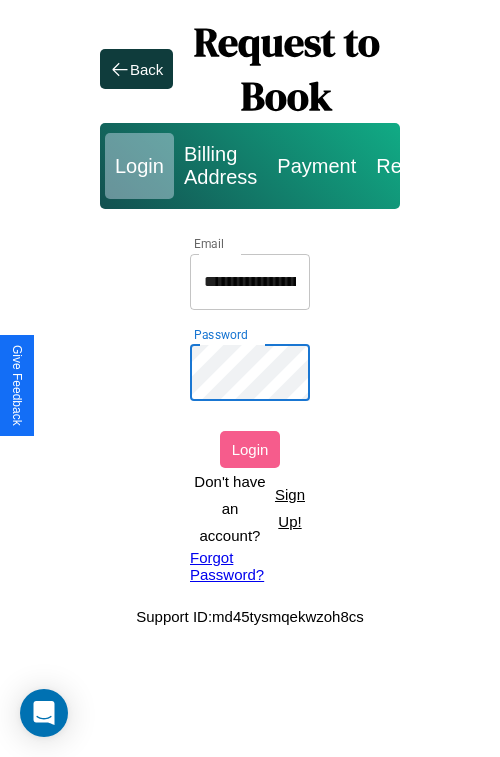 click on "Login" at bounding box center [250, 449] 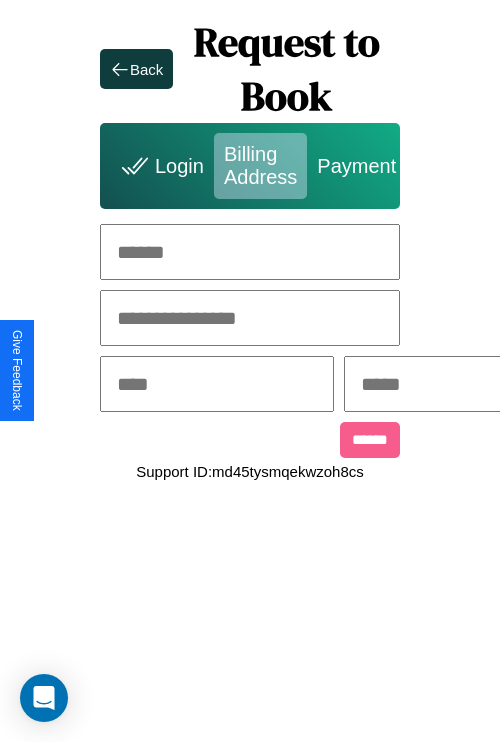 click at bounding box center [250, 252] 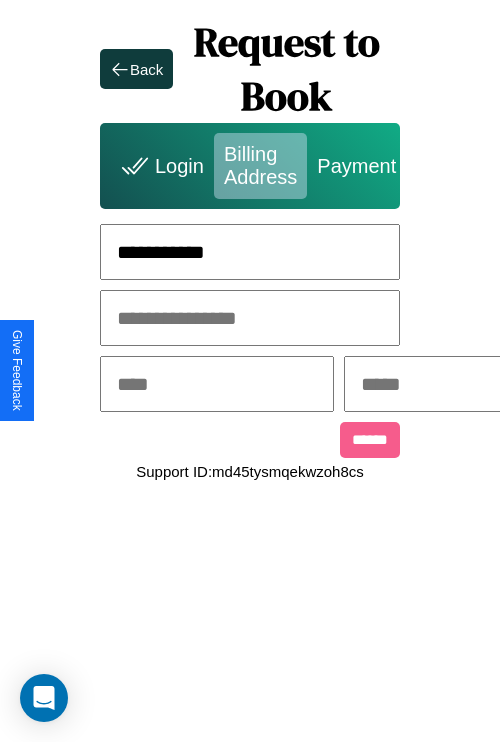 type on "**********" 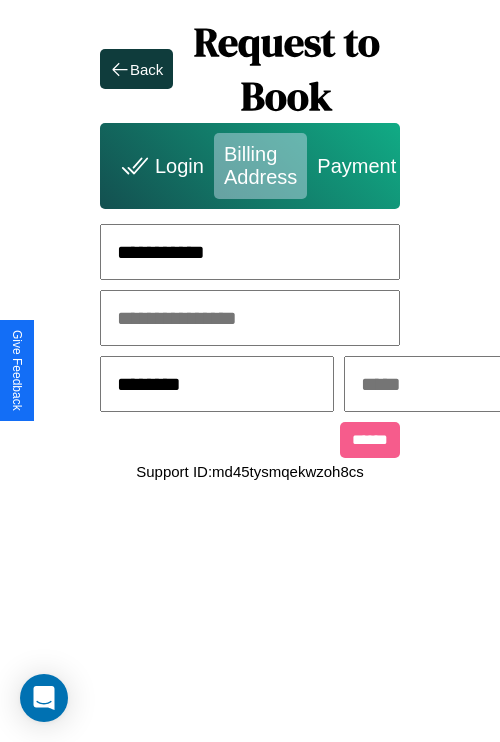 type on "********" 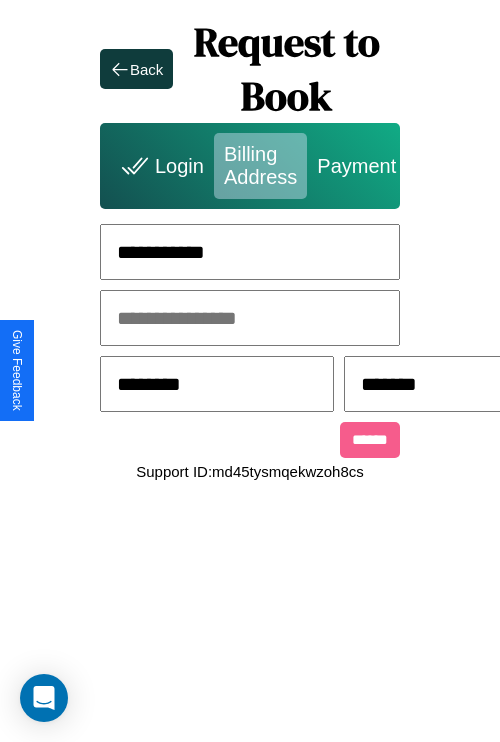 scroll, scrollTop: 0, scrollLeft: 517, axis: horizontal 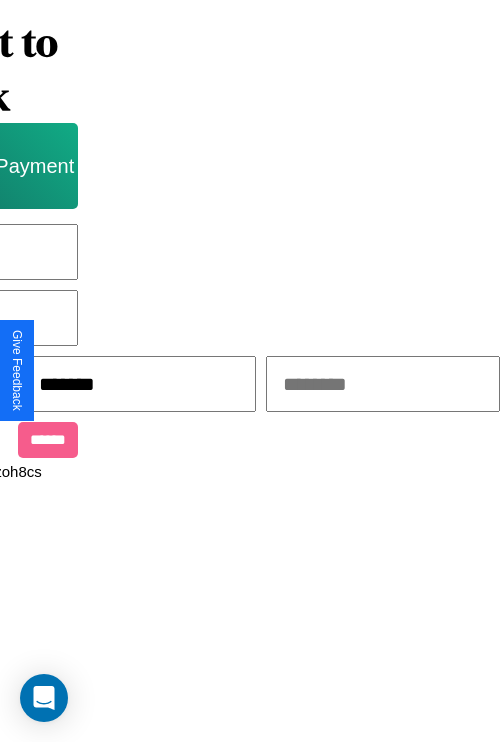 type on "*******" 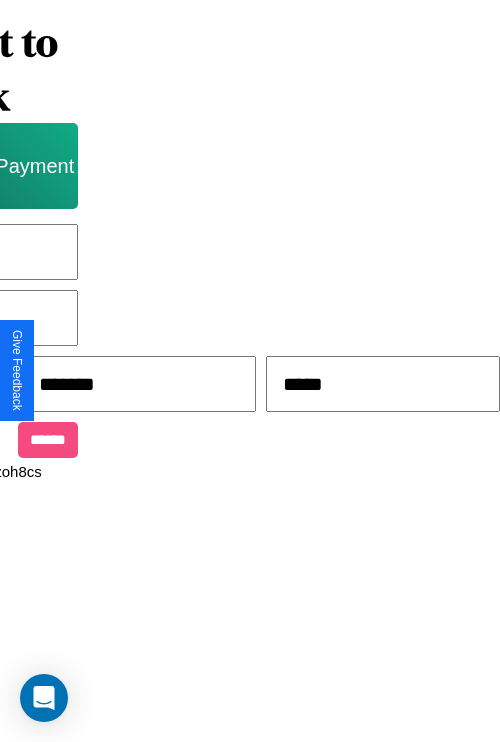 type on "*****" 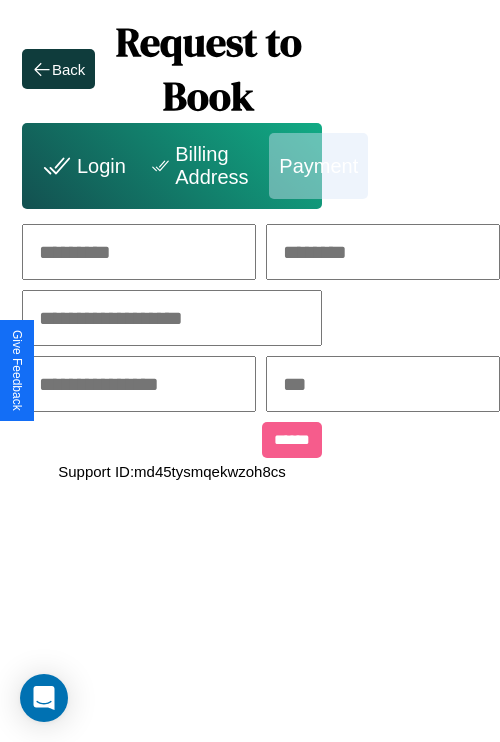 click at bounding box center (139, 252) 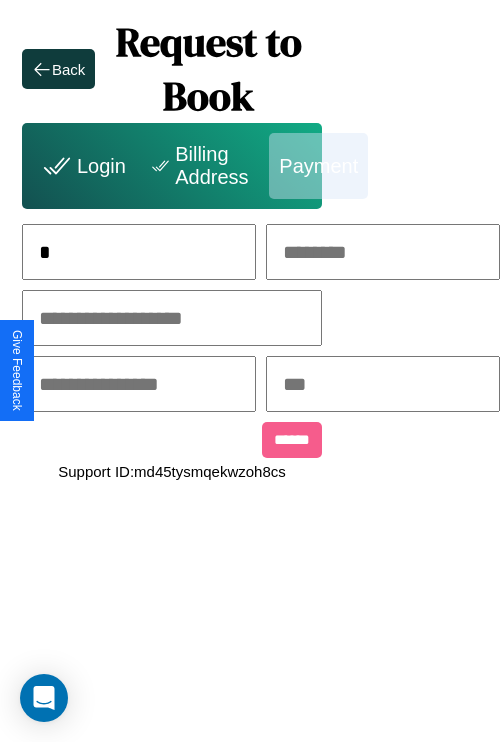 scroll, scrollTop: 0, scrollLeft: 127, axis: horizontal 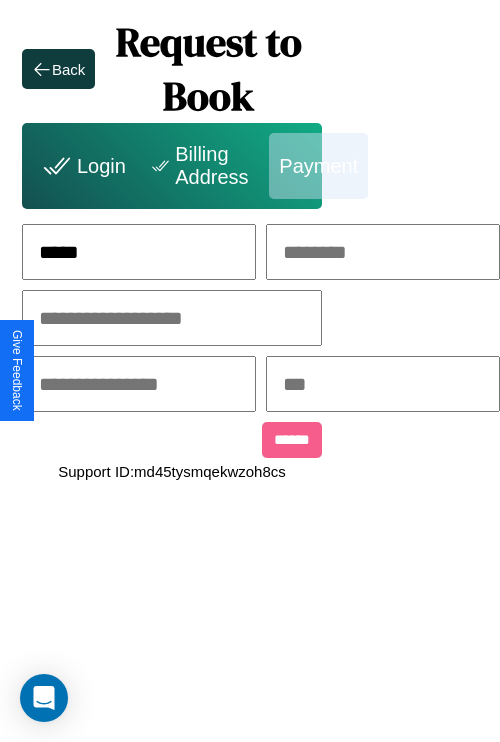 type on "*****" 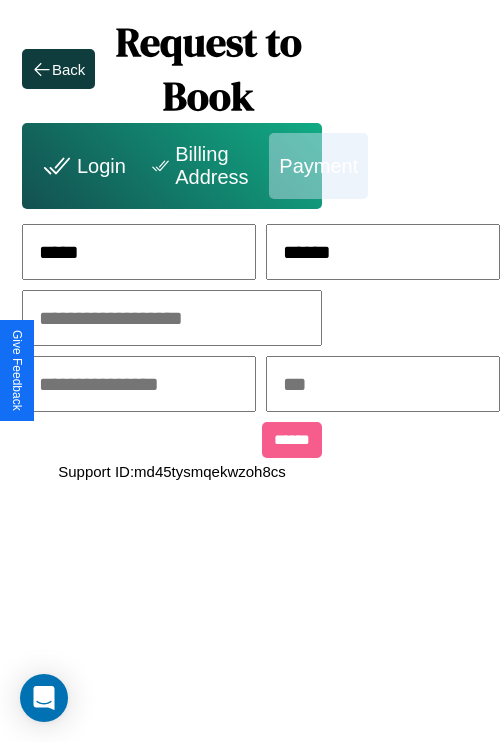 type on "******" 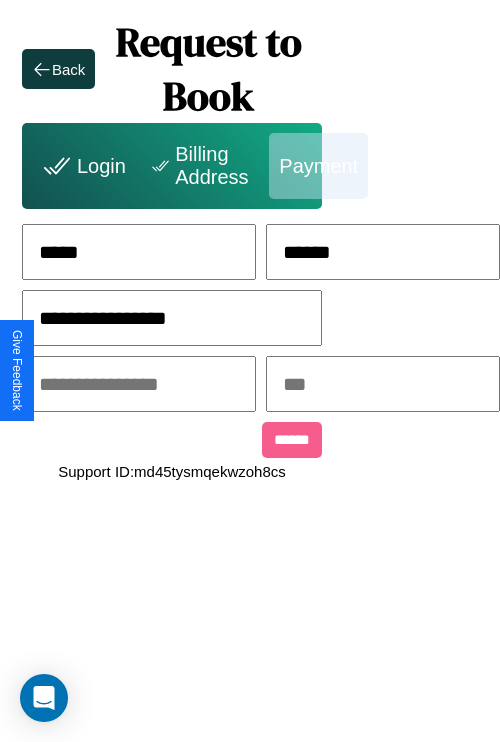 type on "**********" 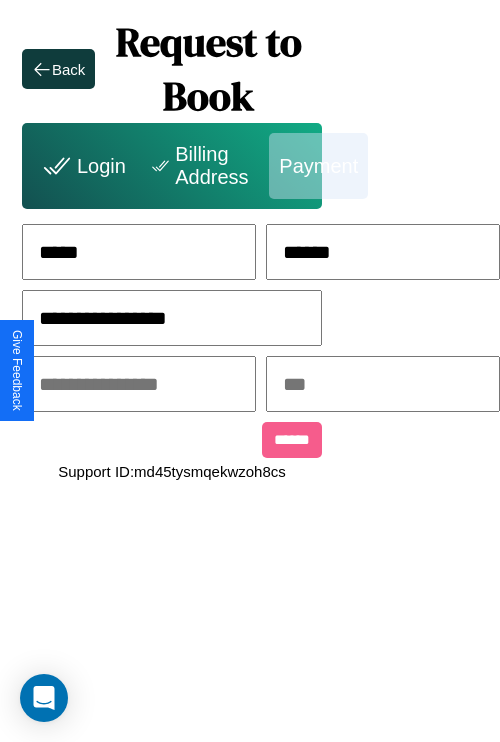 click at bounding box center (139, 384) 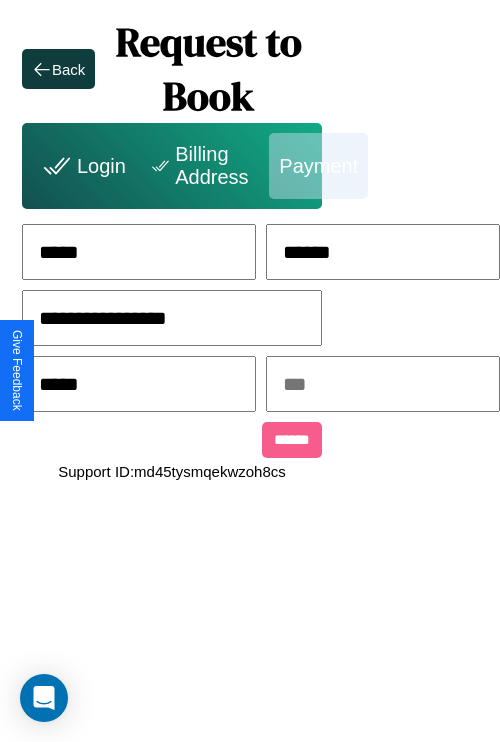 type on "*****" 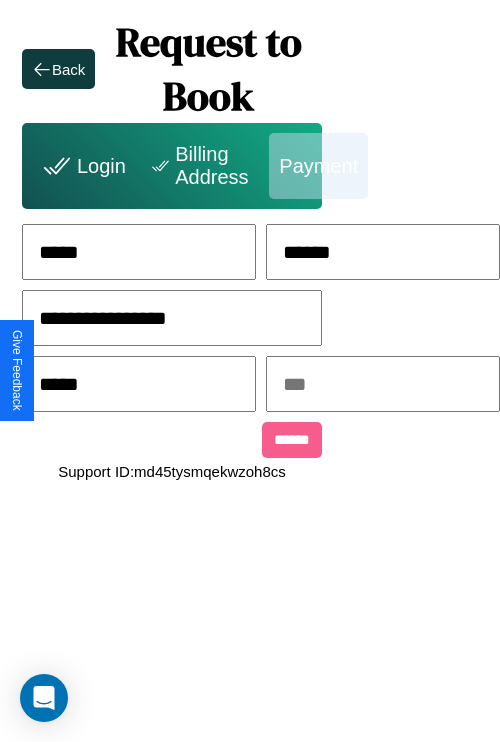 click at bounding box center [383, 384] 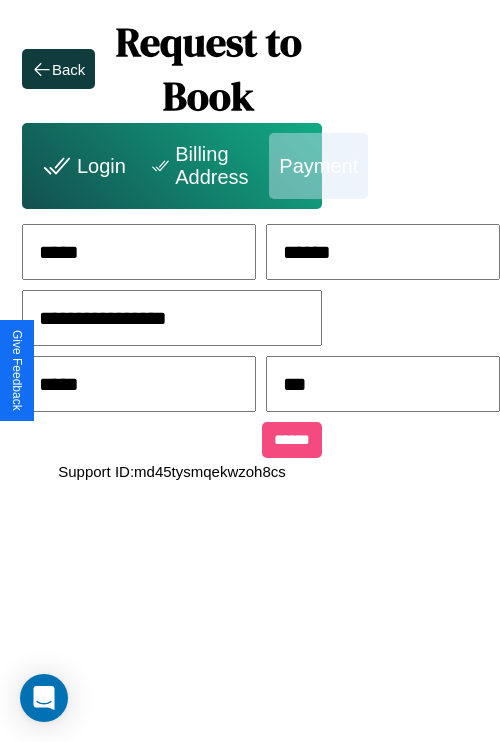 type on "***" 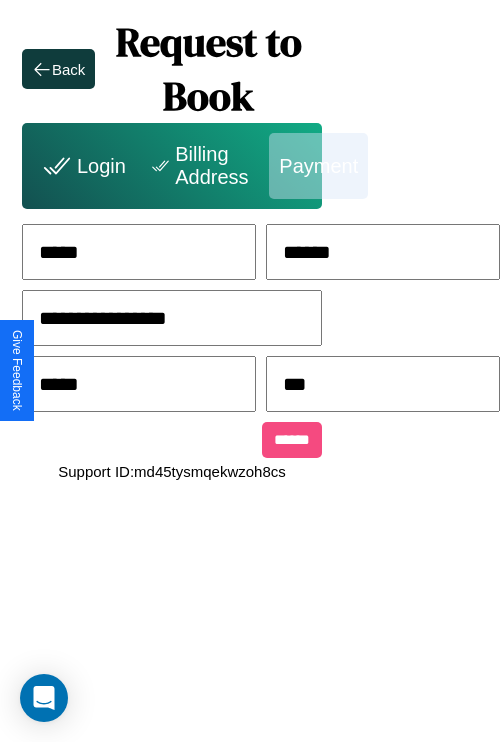 click on "******" at bounding box center (292, 440) 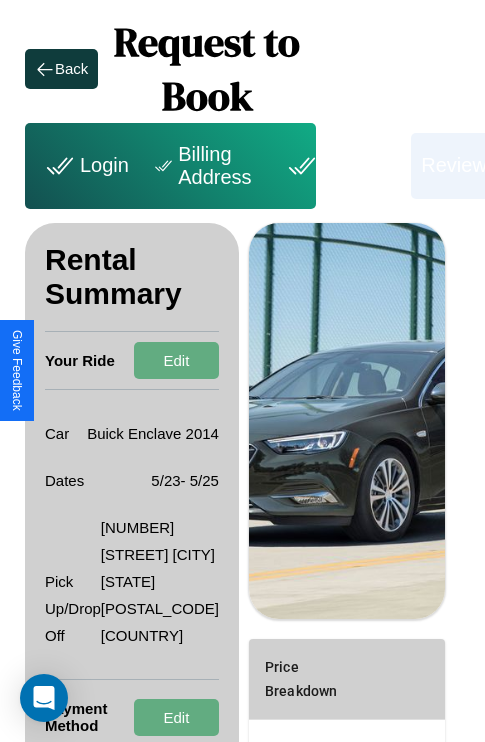 scroll, scrollTop: 355, scrollLeft: 72, axis: both 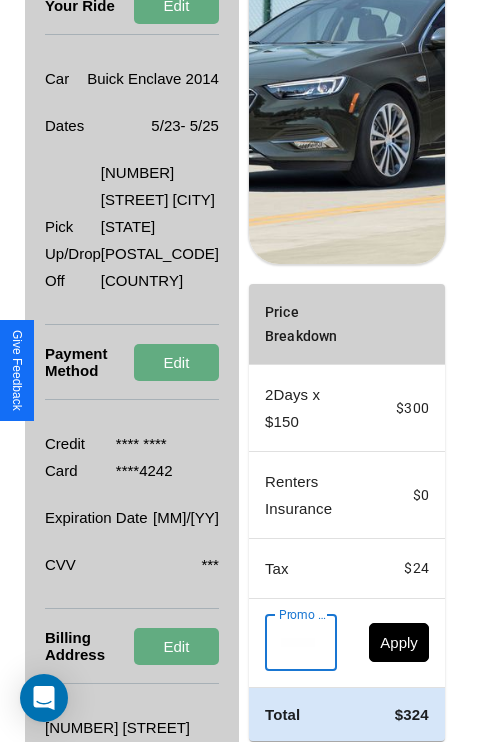 click on "Promo Code" at bounding box center [290, 643] 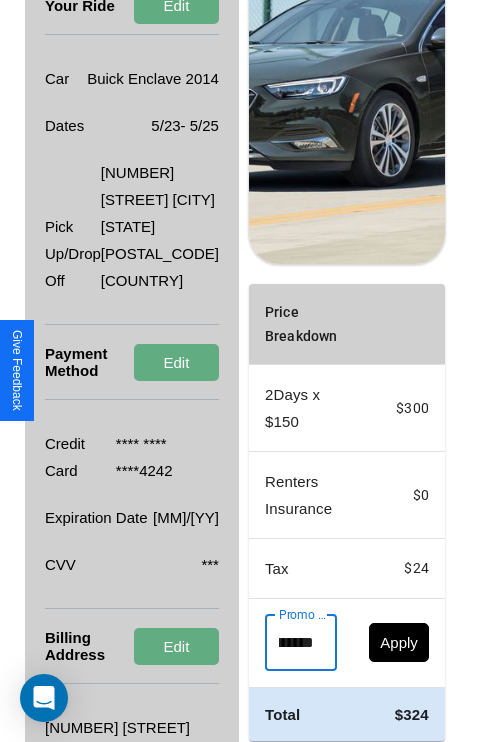 scroll, scrollTop: 0, scrollLeft: 71, axis: horizontal 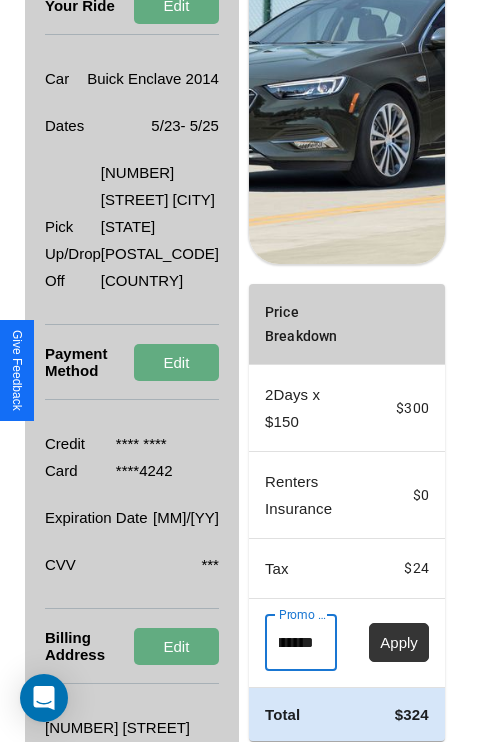 type on "**********" 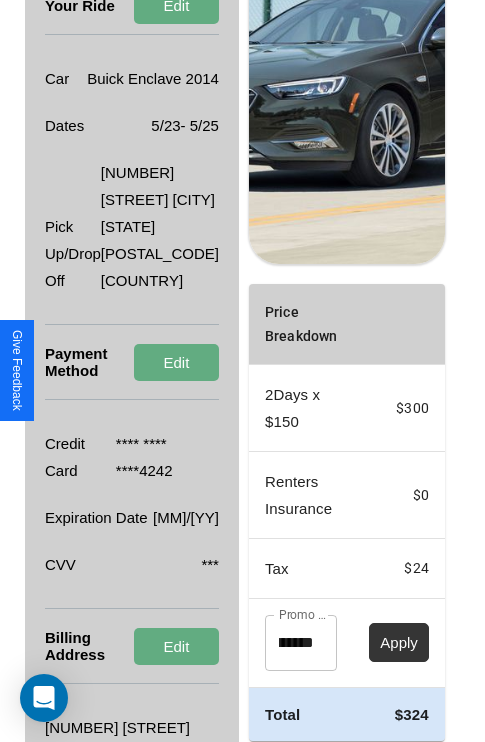 scroll, scrollTop: 0, scrollLeft: 0, axis: both 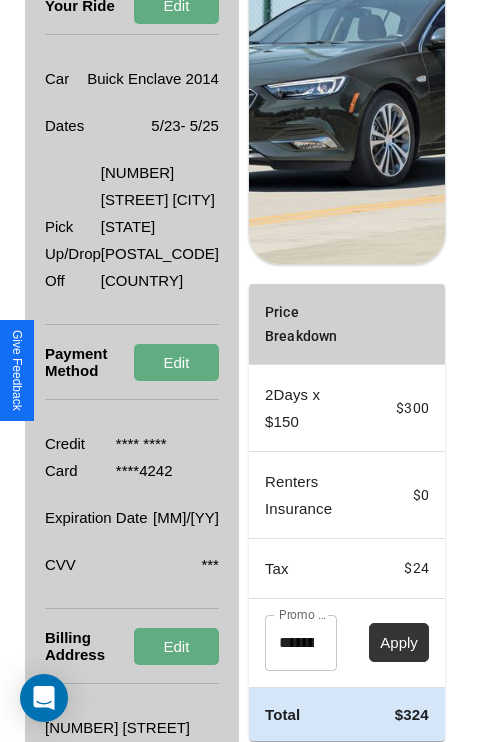 click on "Apply" at bounding box center [399, 642] 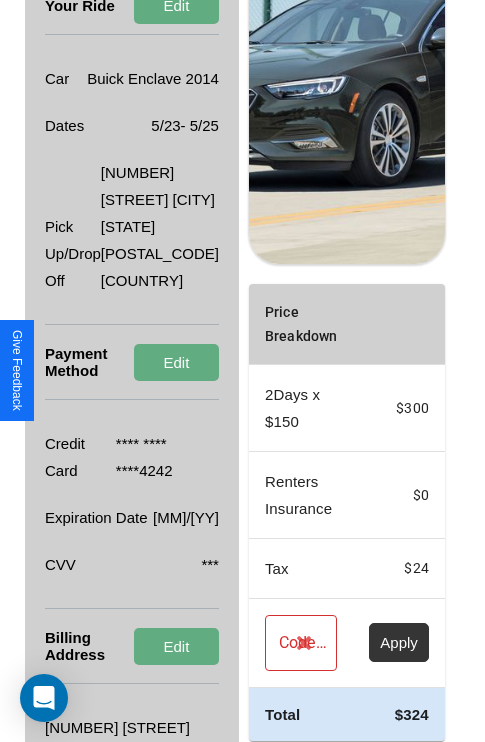 scroll, scrollTop: 509, scrollLeft: 72, axis: both 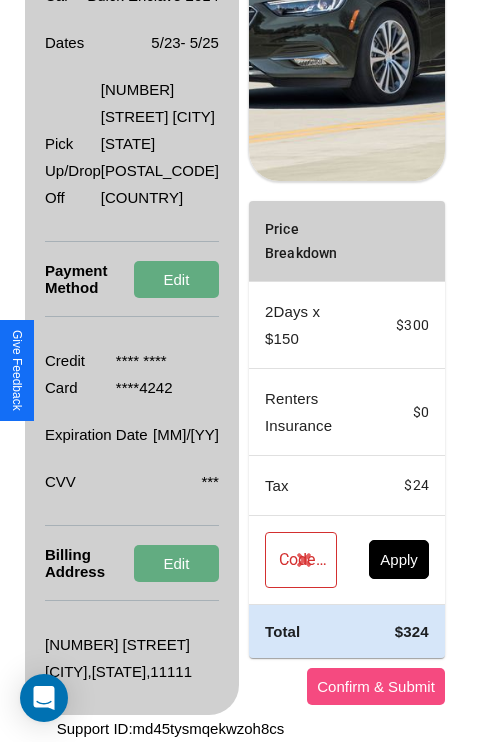 click on "Confirm & Submit" at bounding box center (376, 686) 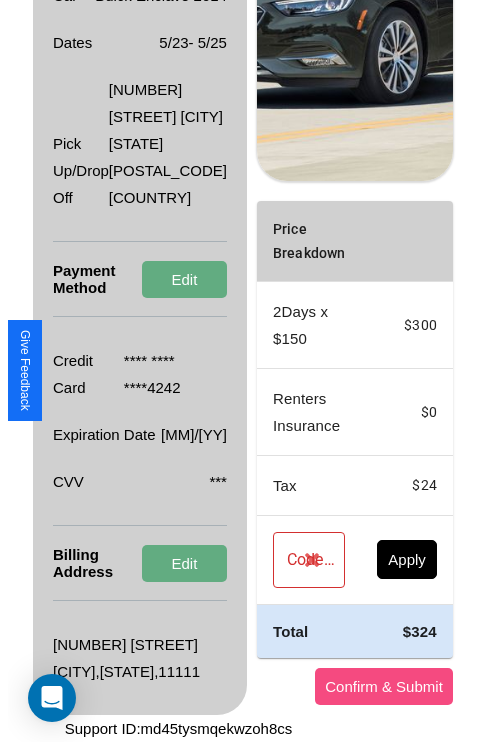 scroll, scrollTop: 0, scrollLeft: 72, axis: horizontal 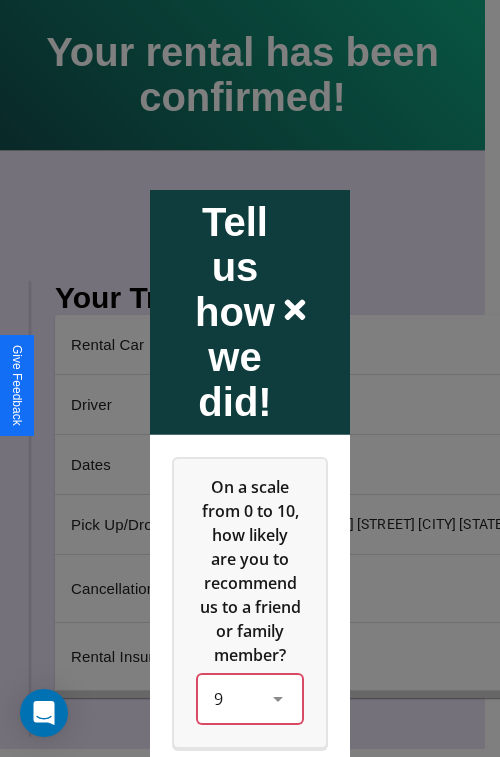 click on "9" at bounding box center (250, 698) 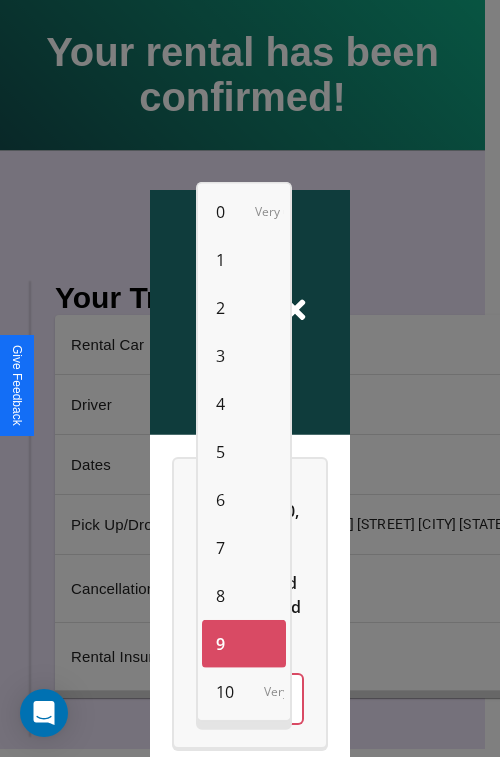 click on "7" at bounding box center (220, 548) 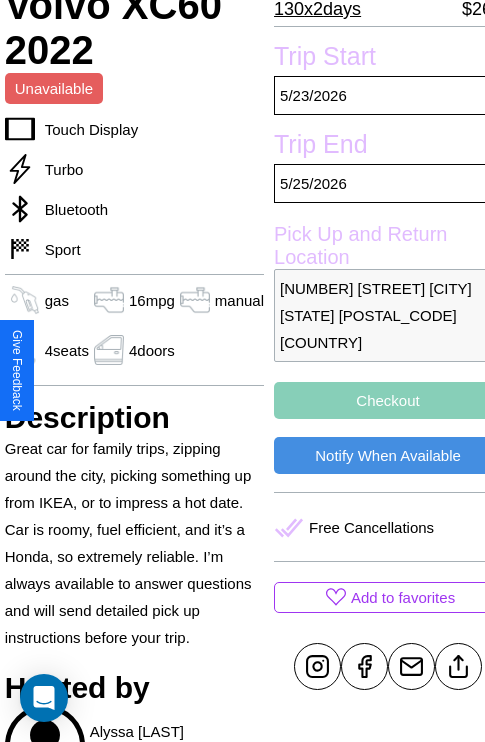 scroll, scrollTop: 438, scrollLeft: 68, axis: both 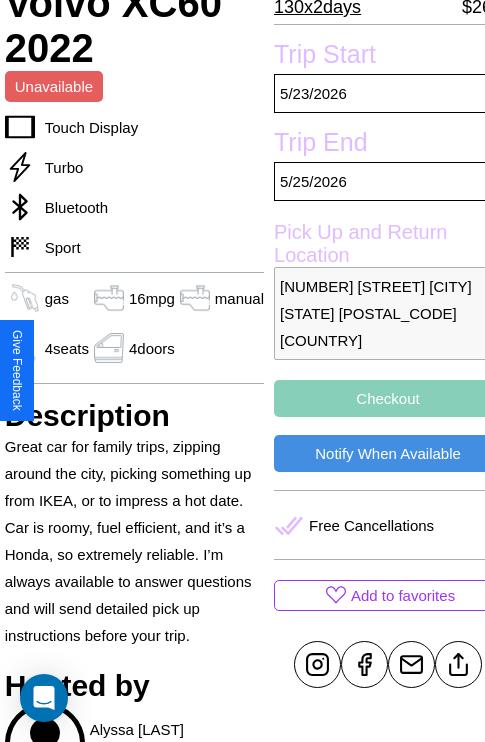 click on "Checkout" at bounding box center [388, 398] 